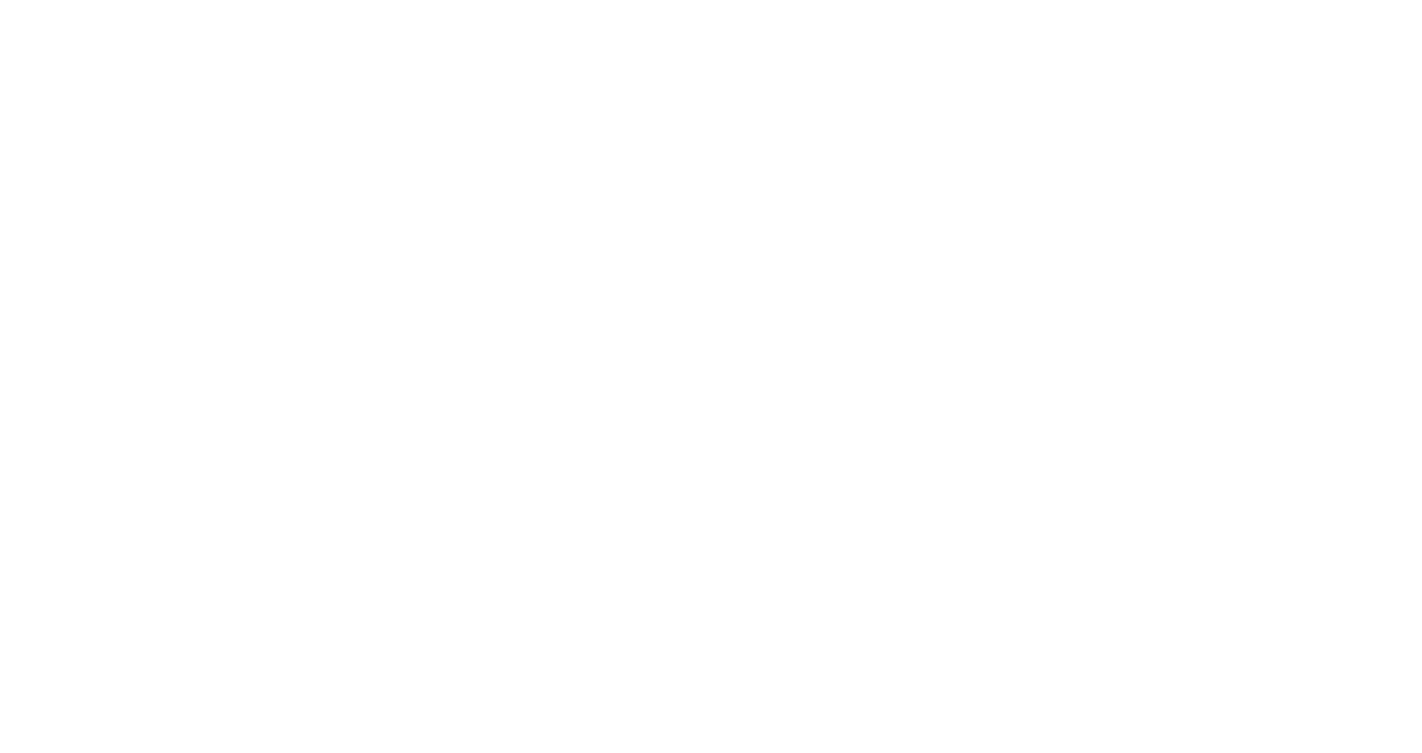 scroll, scrollTop: 0, scrollLeft: 0, axis: both 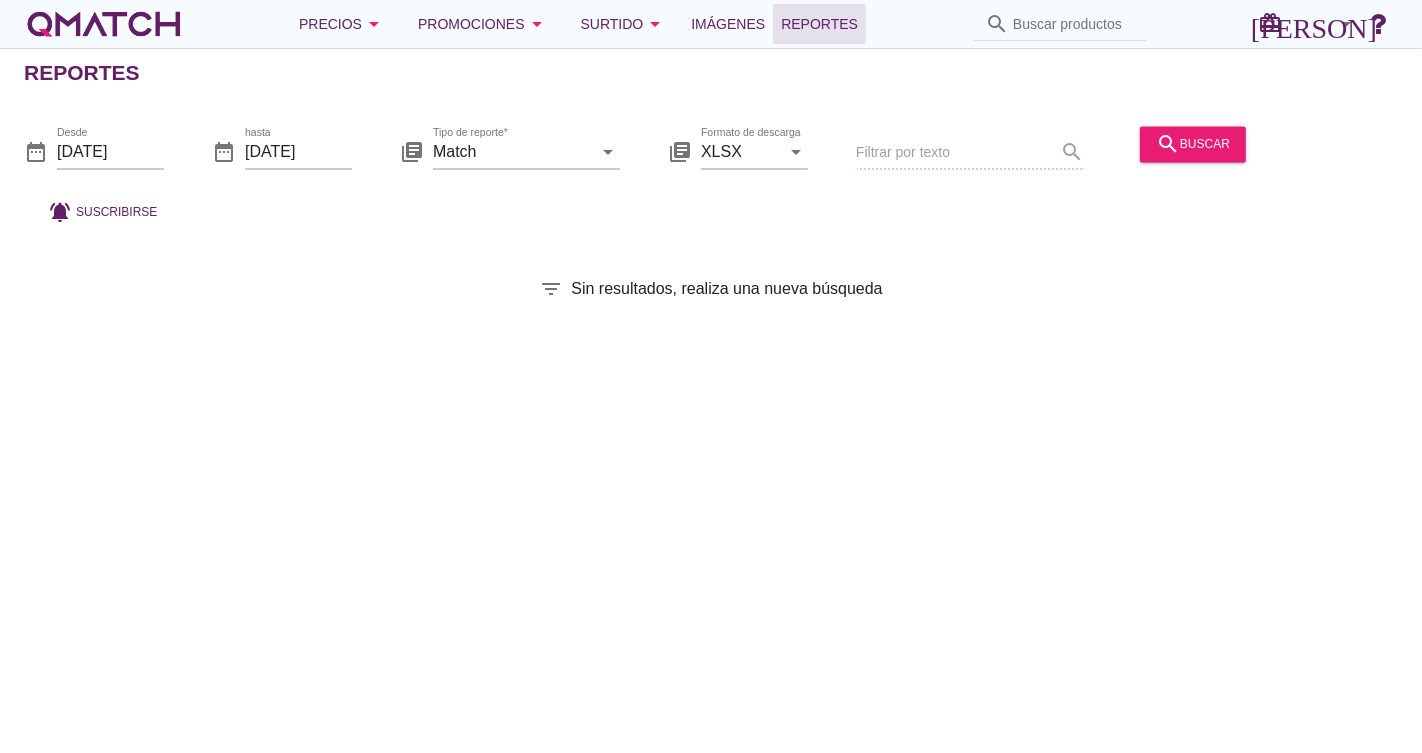 click on "Reportes date_range Desde 2025-08-01 date_range hasta 2025-08-06 library_books Tipo de reporte* Match arrow_drop_down library_books Formato de descarga XLSX arrow_drop_down Filtrar por texto search  search
buscar
notifications_active
Suscribirse filter_list Sin resultados, realiza una nueva búsqueda" at bounding box center (711, 400) 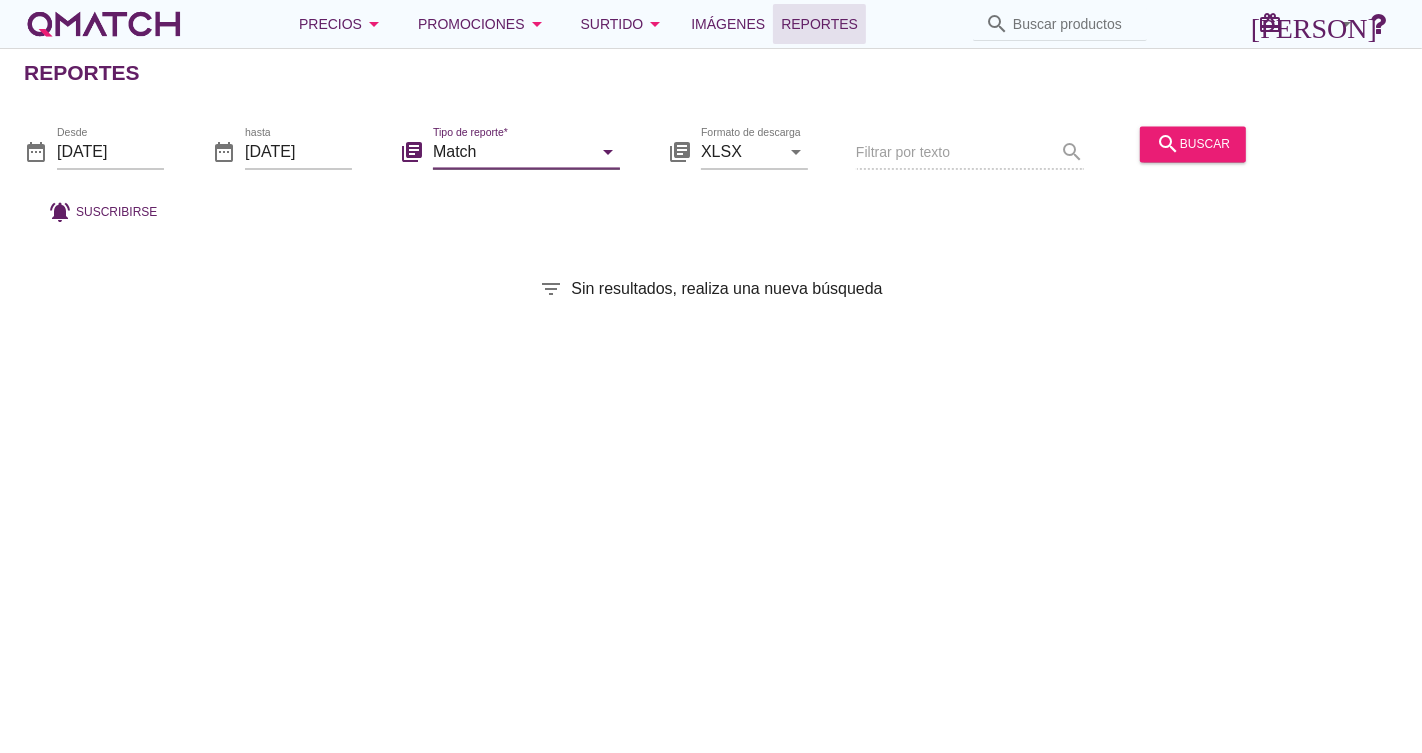 click on "Match" at bounding box center [512, 152] 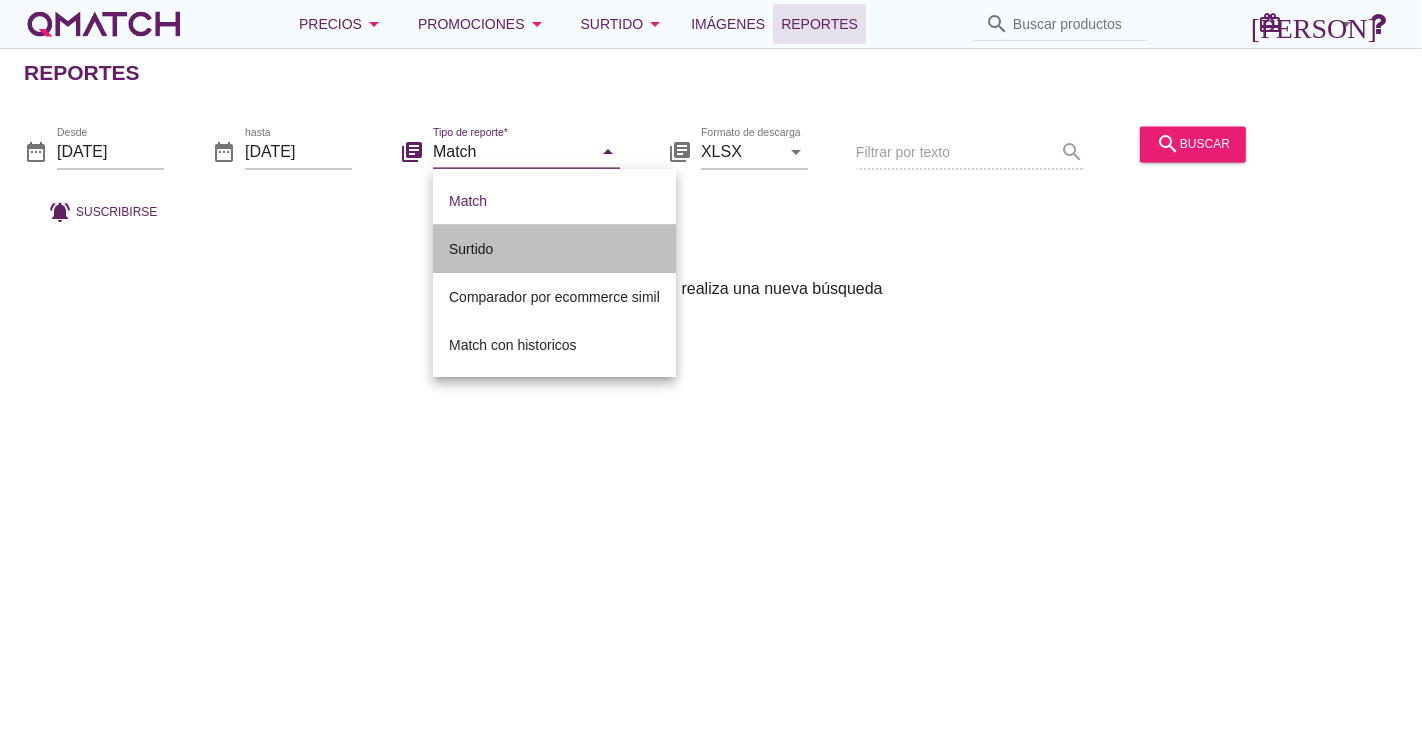click on "Surtido" at bounding box center [554, 249] 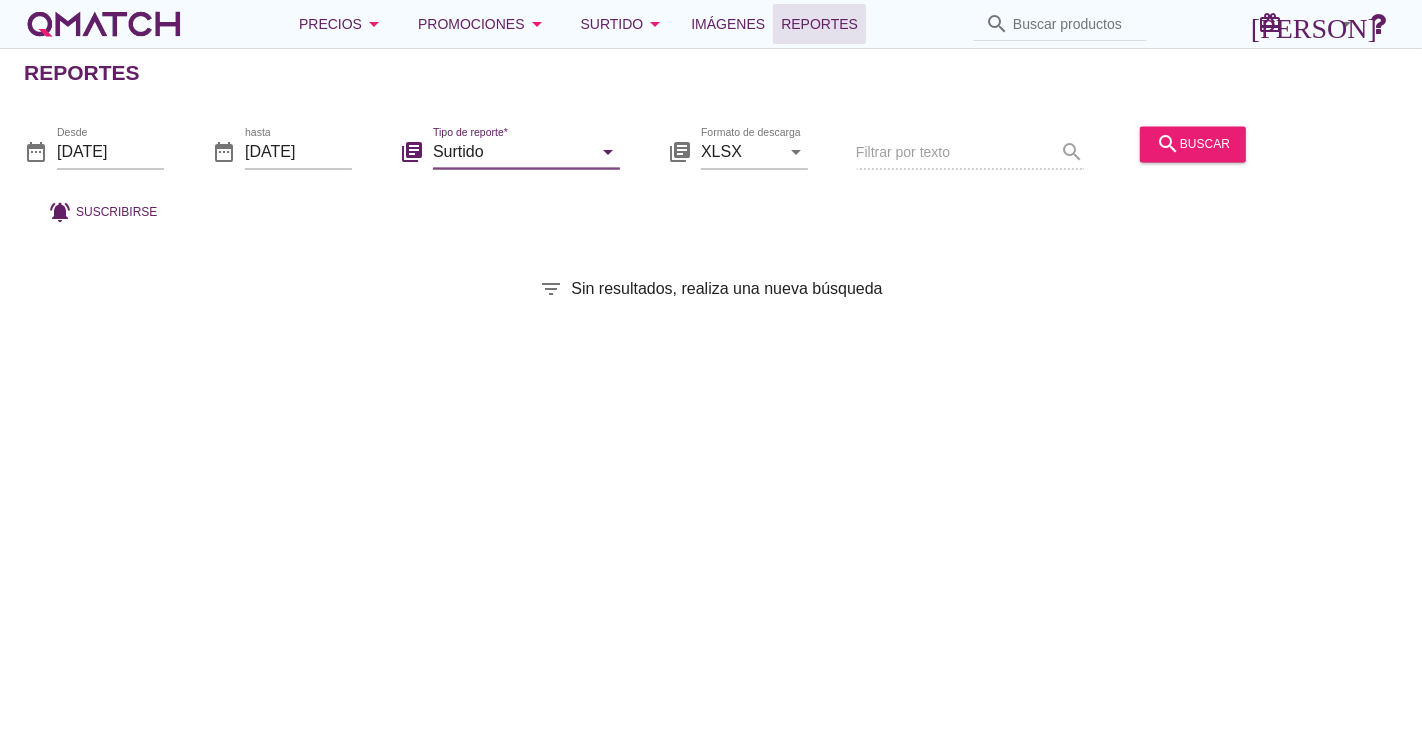 click on "arrow_drop_down" at bounding box center [1346, 24] 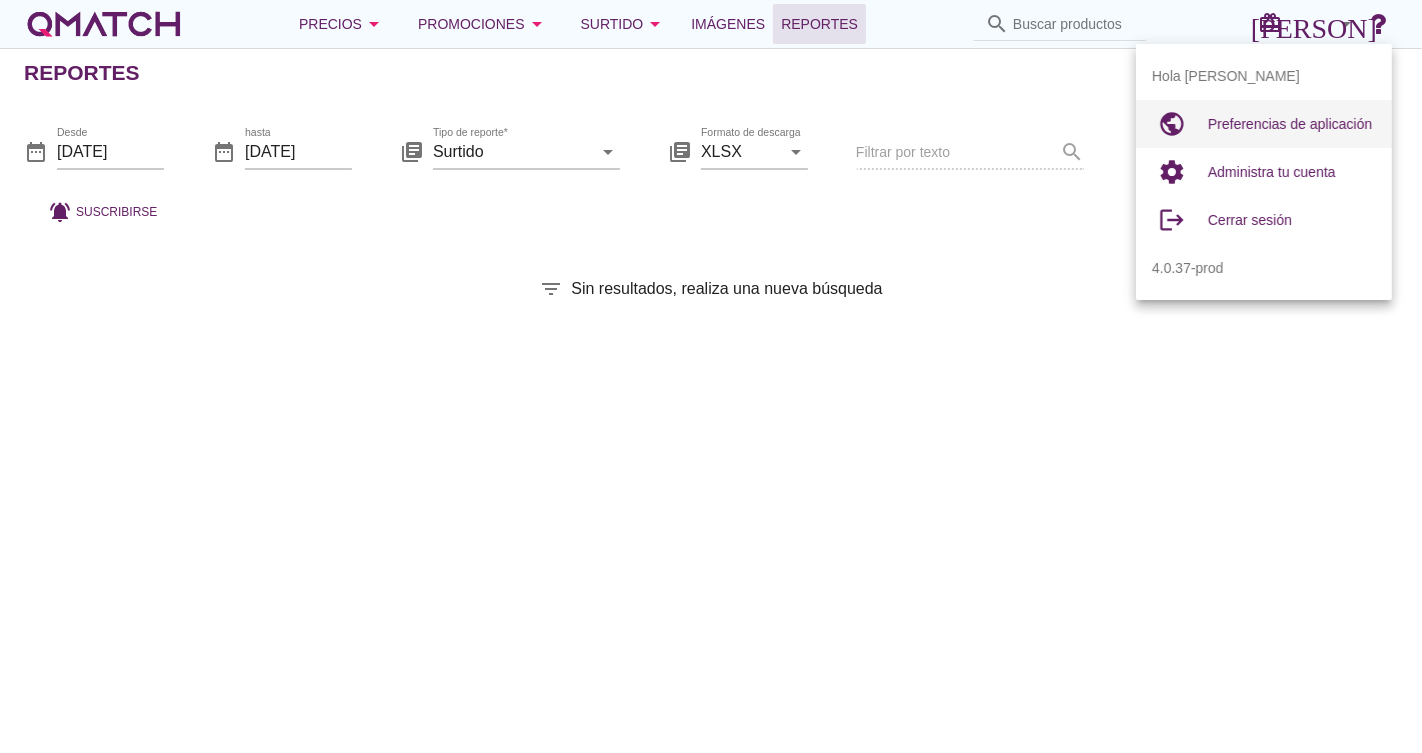 click on "Preferencias de aplicación" at bounding box center [1292, 124] 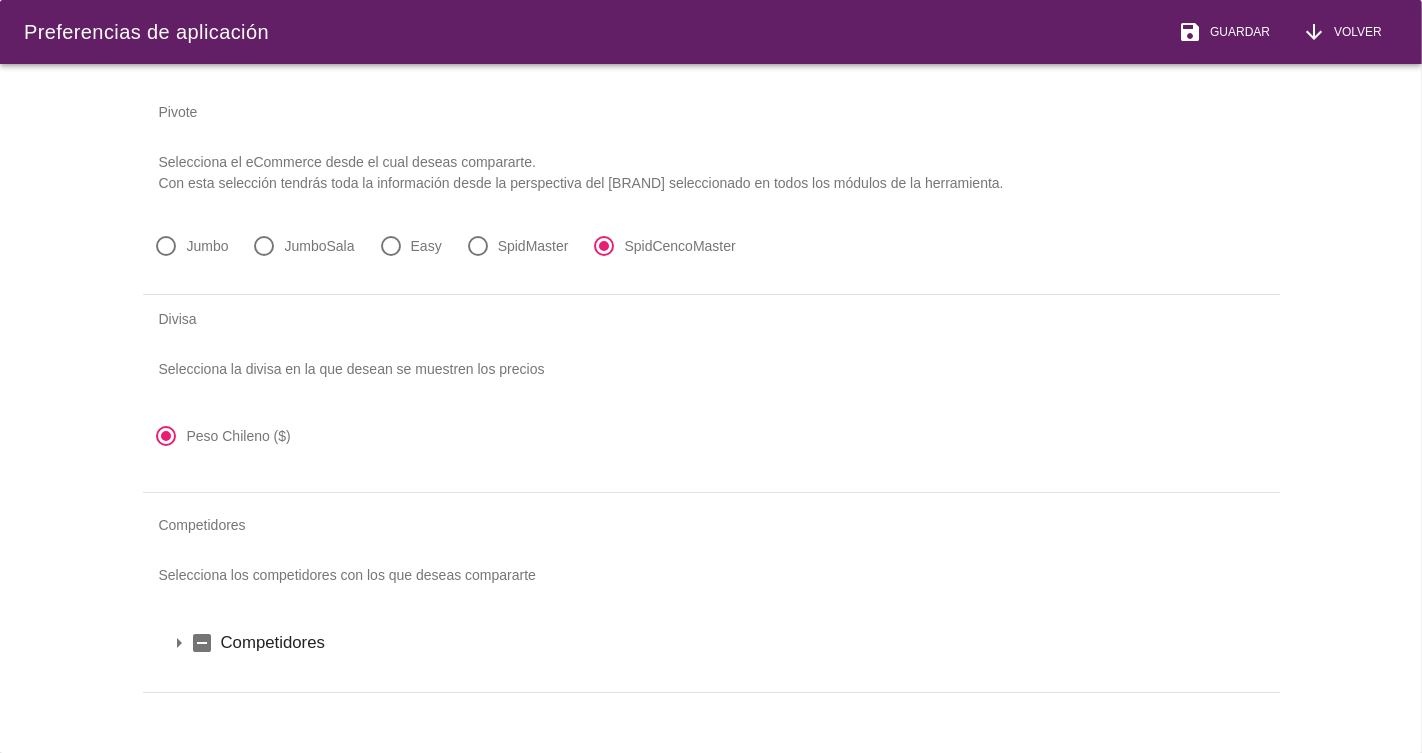 click on "arrow_drop_down" at bounding box center (179, 643) 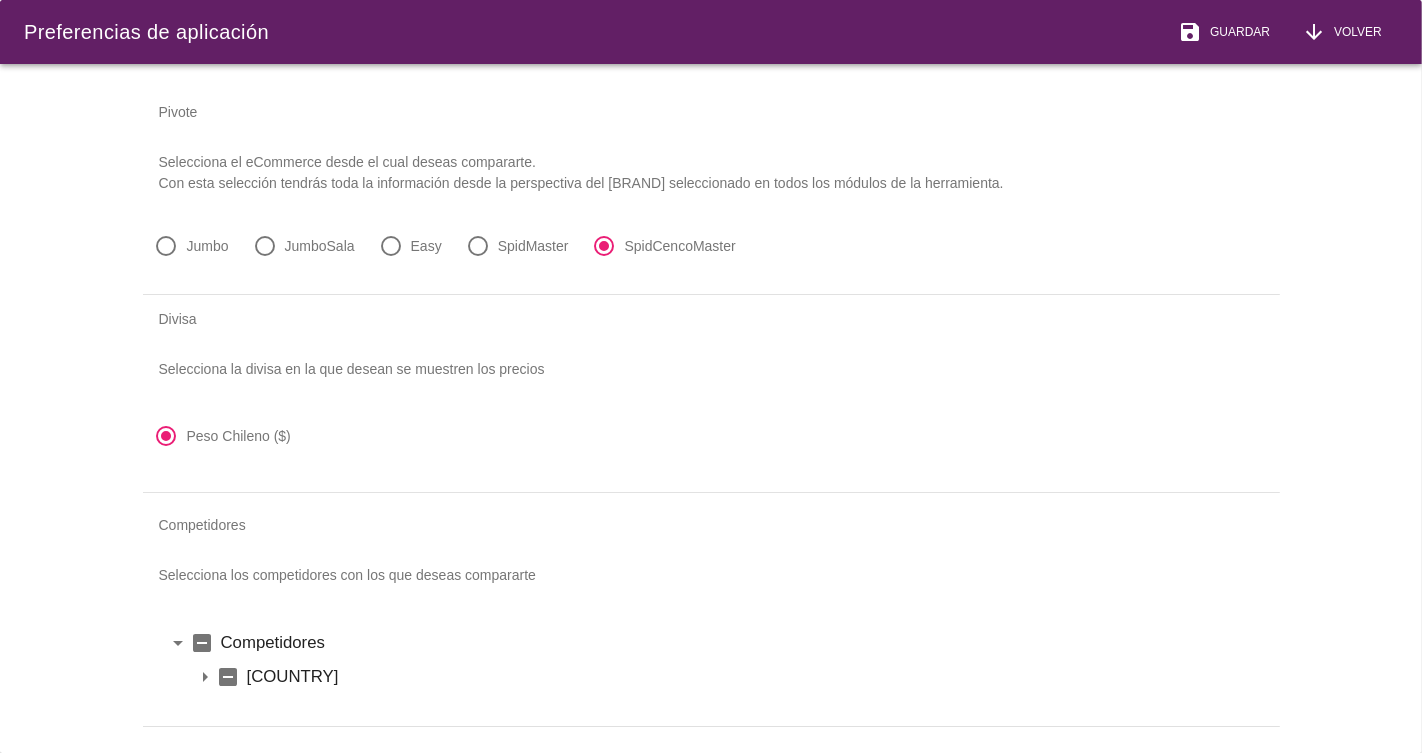 scroll, scrollTop: 25, scrollLeft: 0, axis: vertical 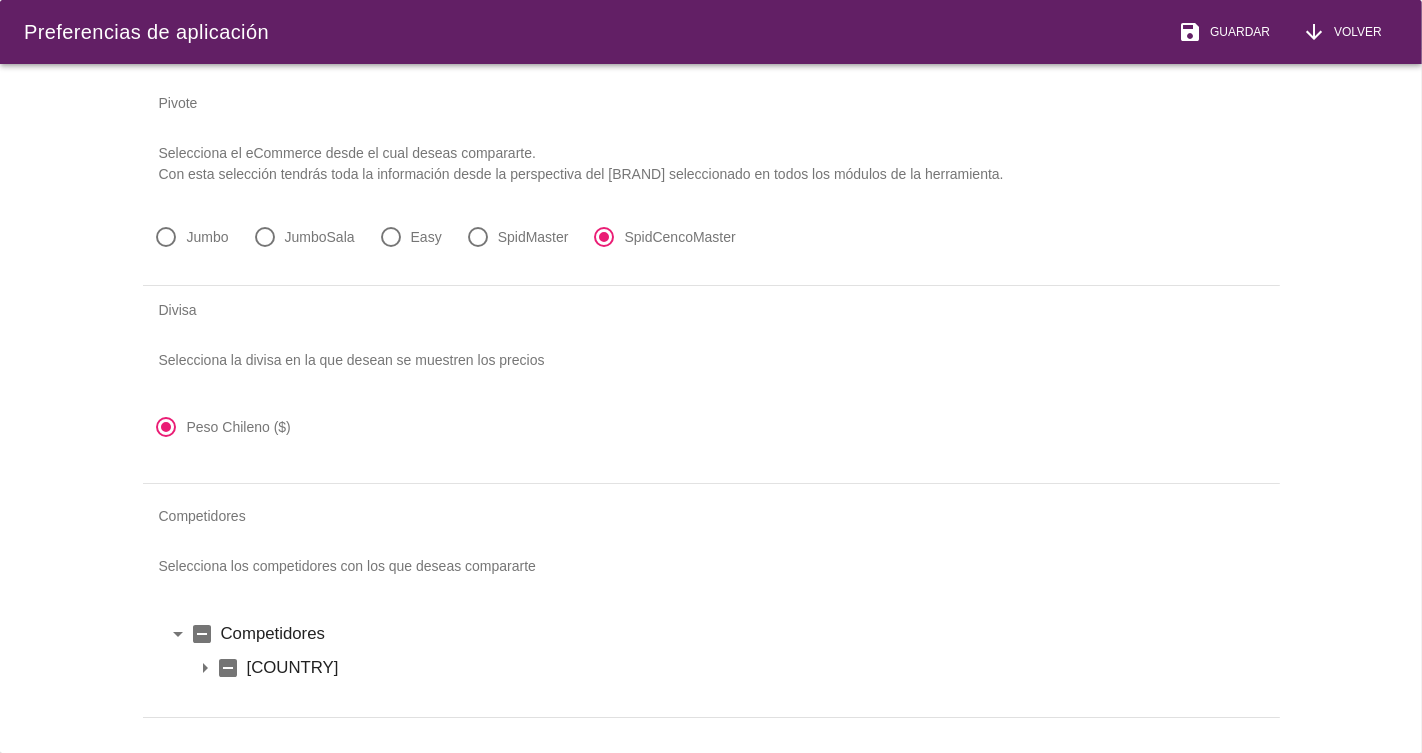click on "indeterminate_check_box" at bounding box center (229, 668) 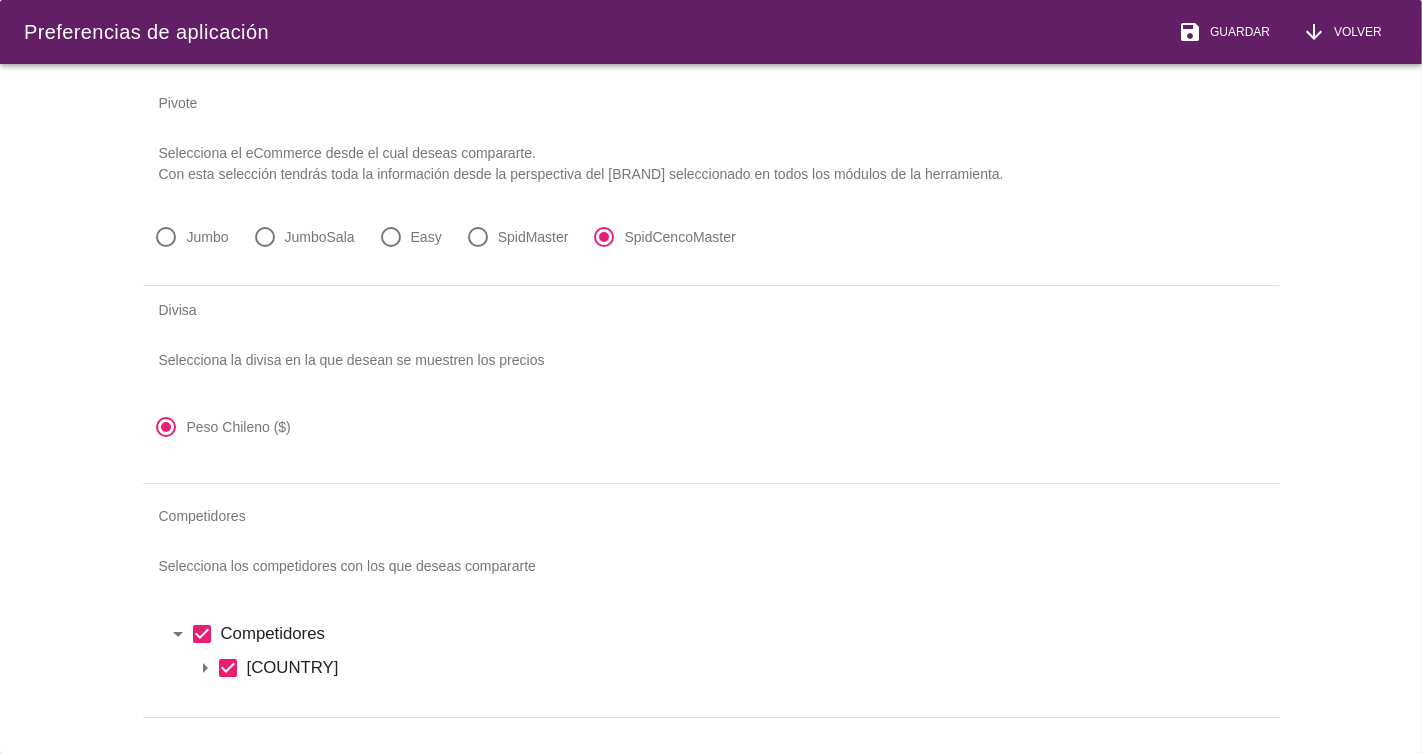 click on "check_box" at bounding box center (229, 668) 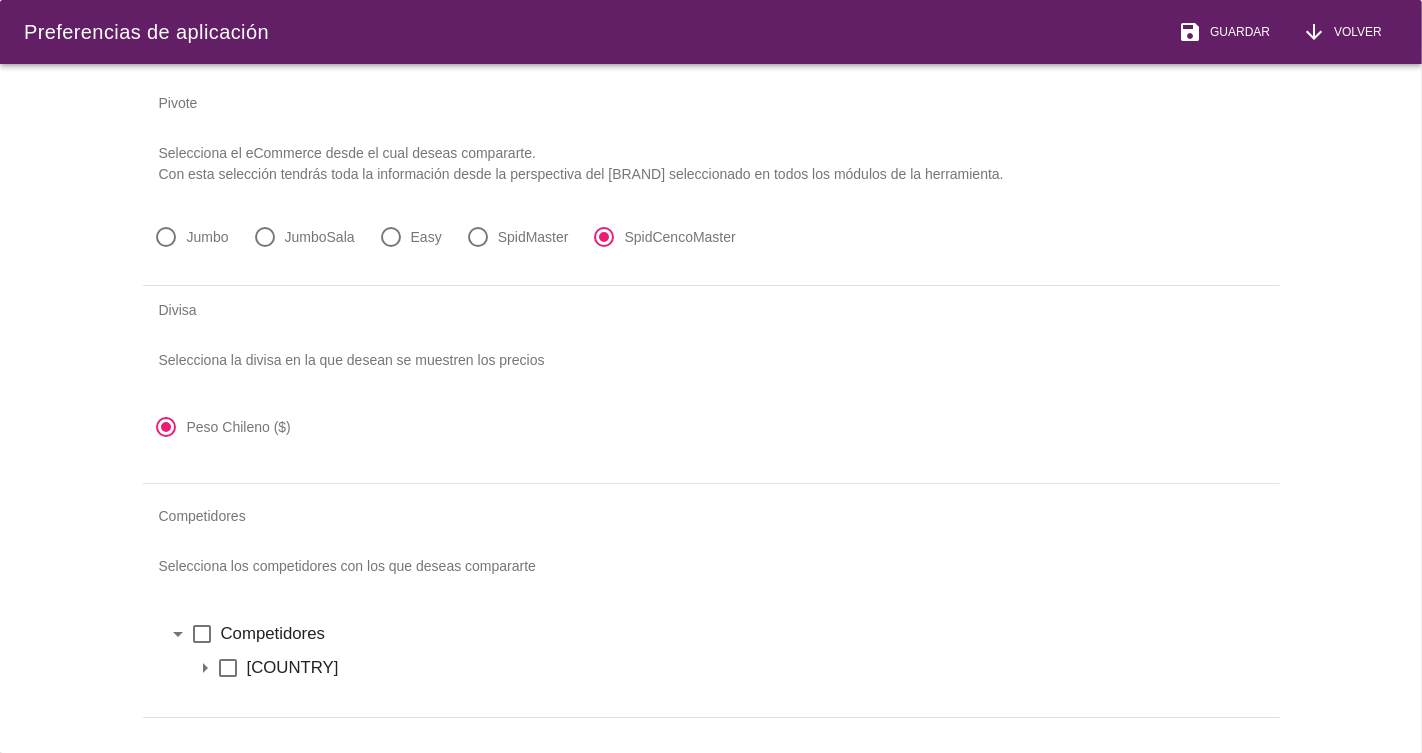 click on "arrow_drop_down" at bounding box center (205, 668) 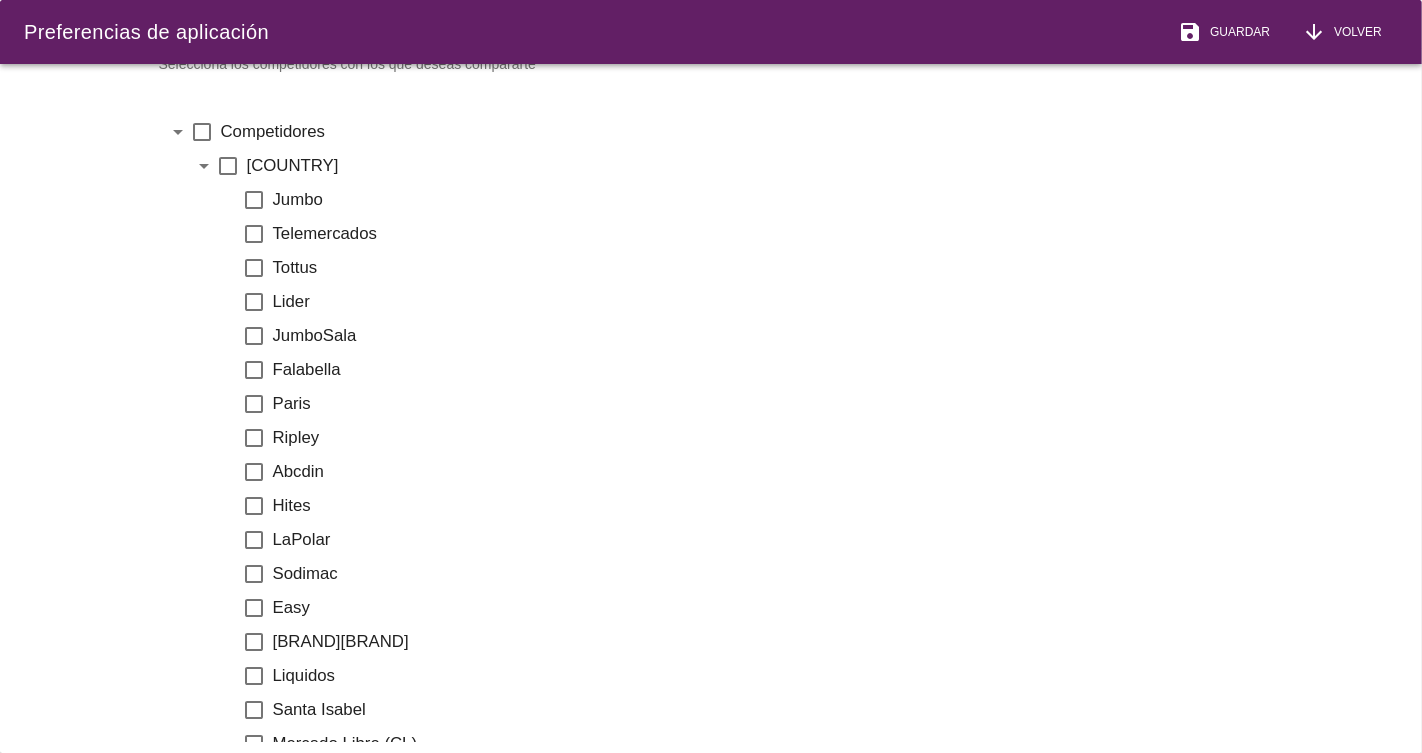 scroll, scrollTop: 506, scrollLeft: 0, axis: vertical 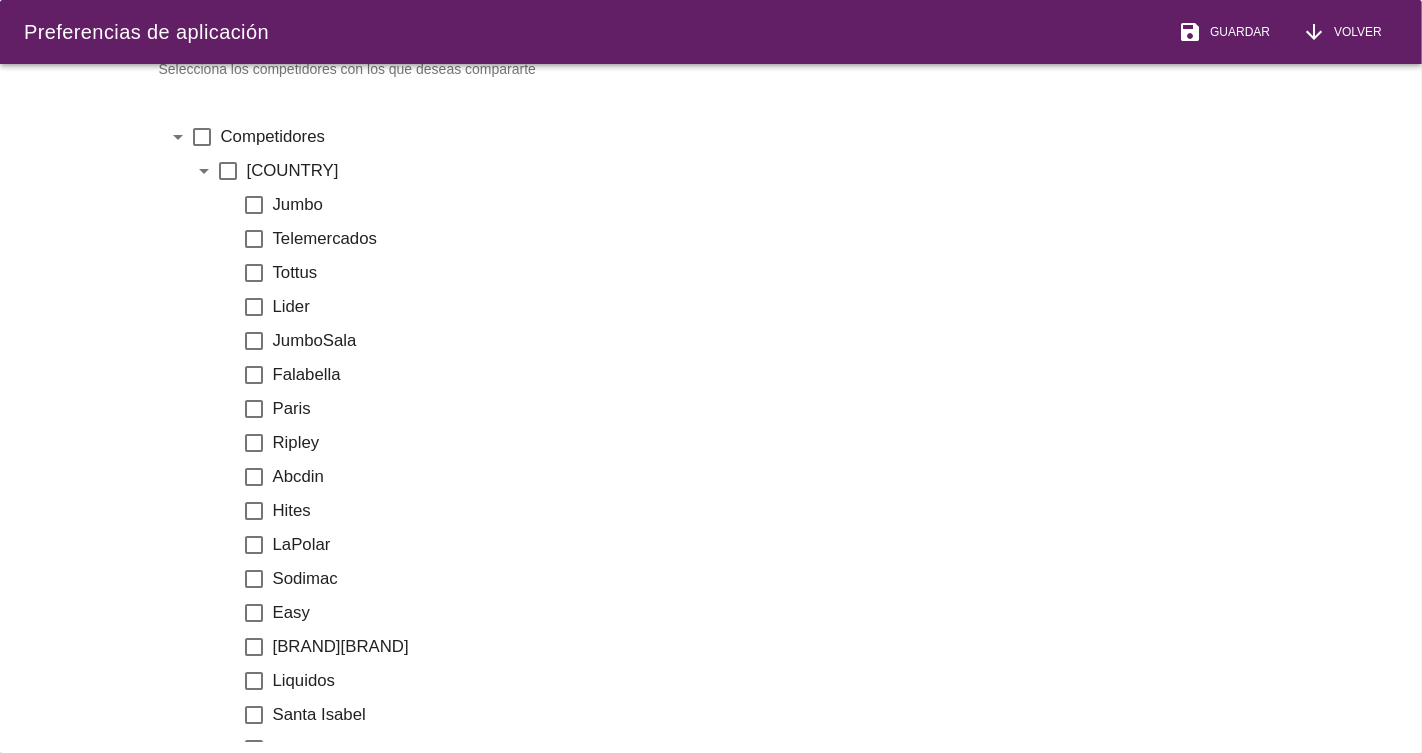 click on "check_box_outline_blank" at bounding box center (255, 307) 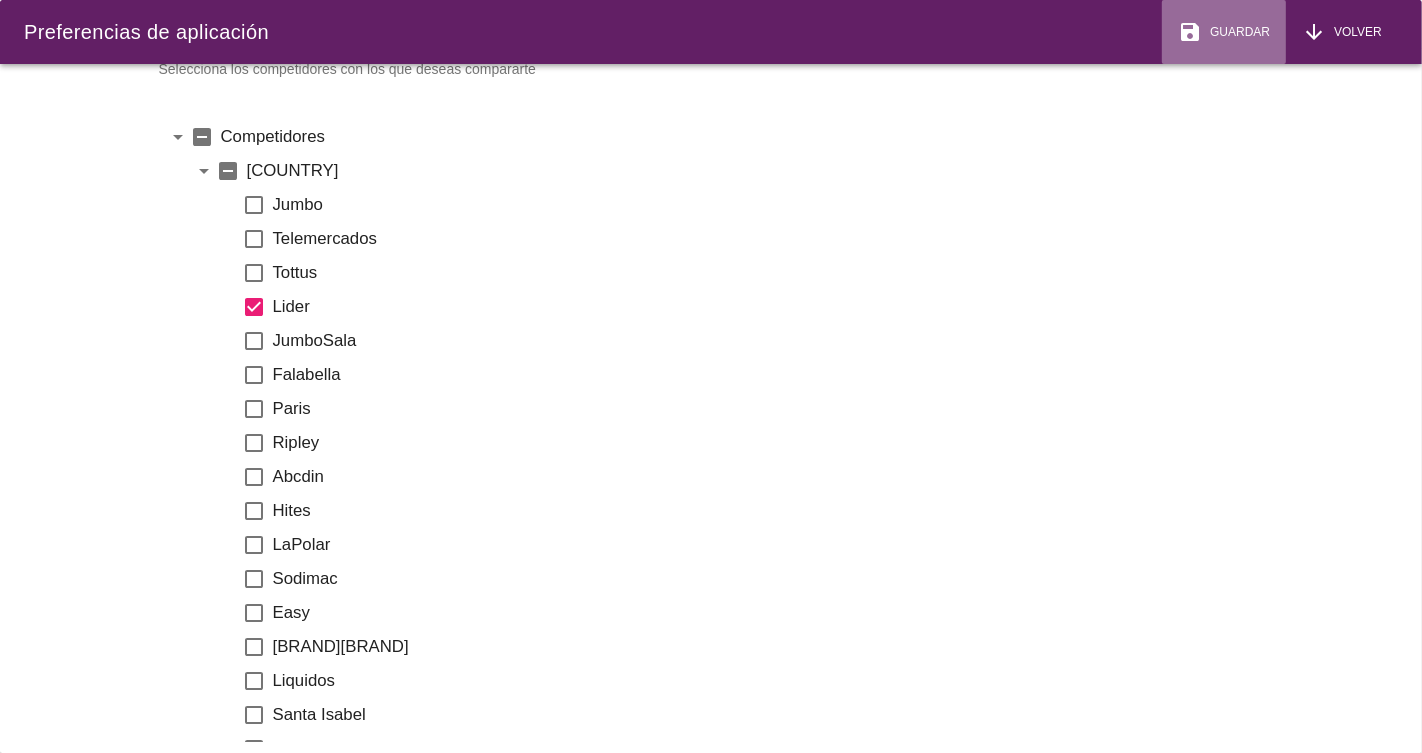 click on "Guardar" at bounding box center [1236, 32] 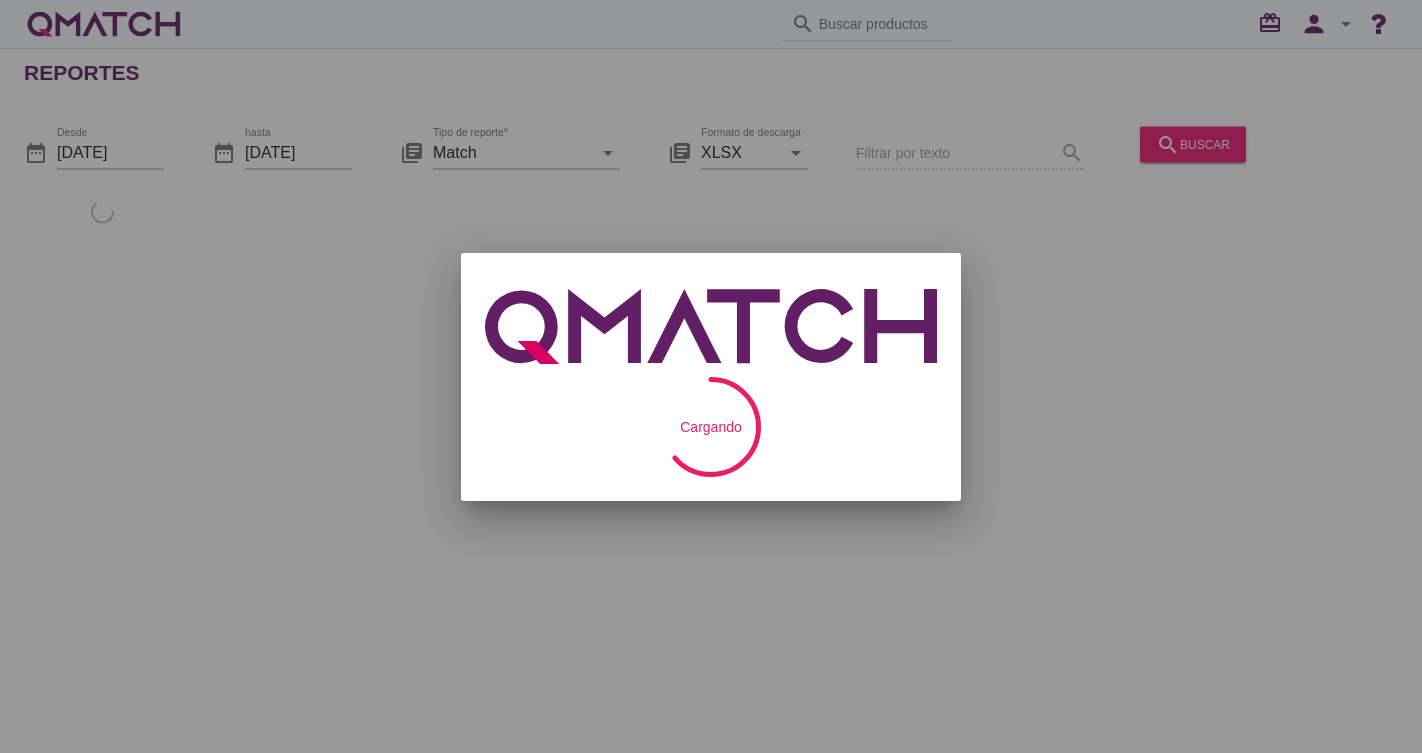 scroll, scrollTop: 0, scrollLeft: 0, axis: both 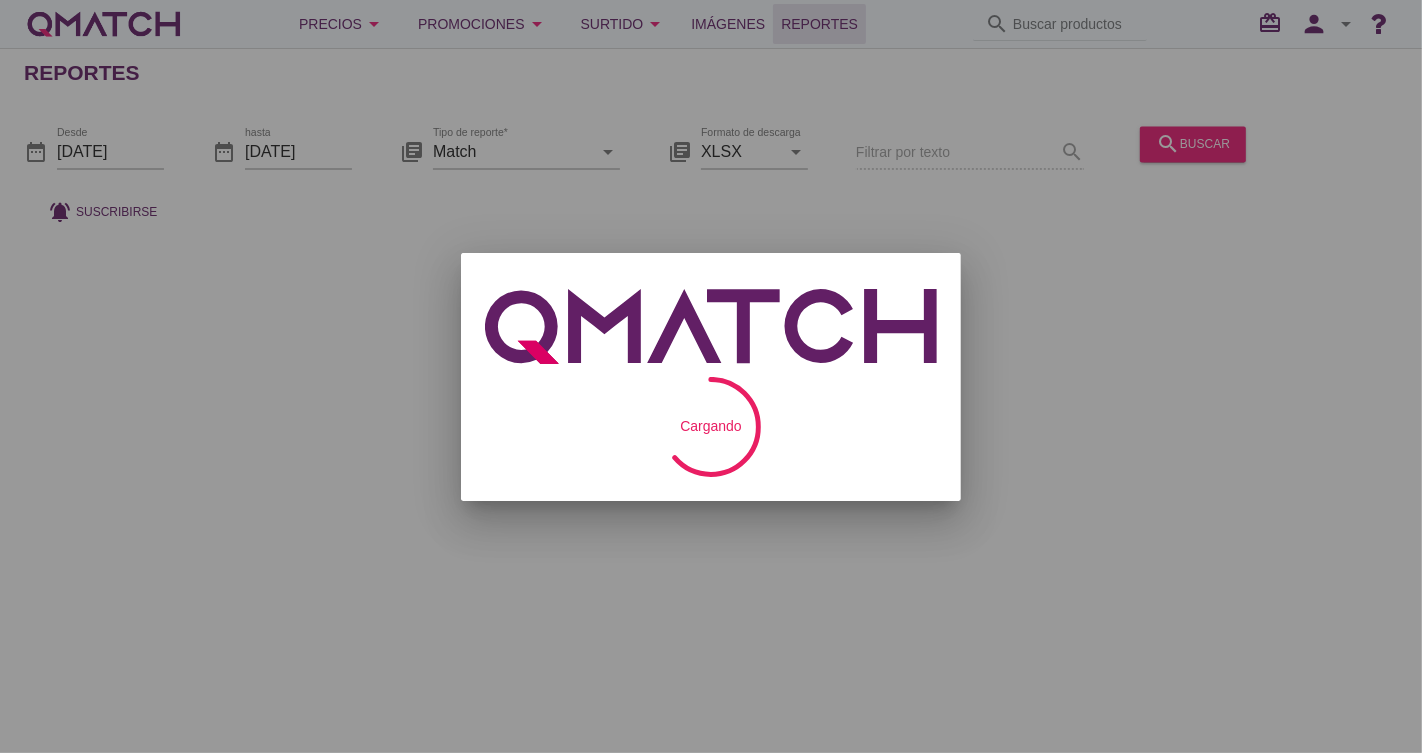 click on "Cambio disponibilidad de productos Por eCommerce Por marca Por día Por duración Por formato Por rango Por dispersión de precio Análisis de competitividad por marca Análisis de competitividad por categoría Análisis de competitividad por eCommerce Comparador por eCommerce
Suscripción periódica al reporte tipo Match
Recibiras los reportes en tu correo de forma periódica según los días, divisas y el
horario elegido.
Formato EXCEL CSV Hora de despacho (aproximada) 11:00 a.m. 2:00 p.m. 5:00 p.m. Días de despacho LUNES MARTES MIÉRCOLES JUEVES VIERNES SÁBADO DOMINGO Divisa
CLP
Suscribirse
Cancelar
¿Desea cancelar su suscripción a los reportes de tipo Match?
Dejaras de recibir reportes periódicos en tu correo, pero la configuración de tu suscripción estará disponible en caso de que desees activarla nuevamente.
Configuración: Formato: EXCEL CSV" at bounding box center [711, 376] 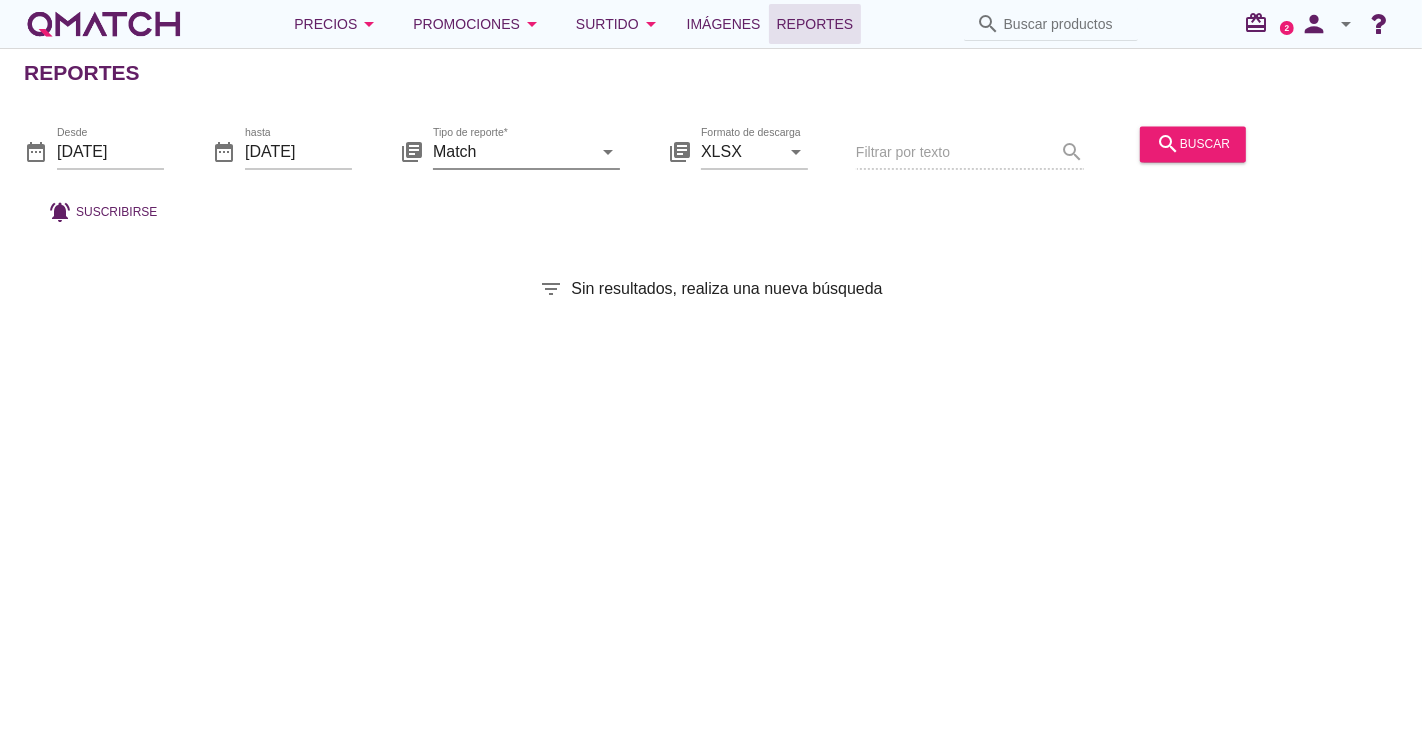 click on "Match" at bounding box center [512, 152] 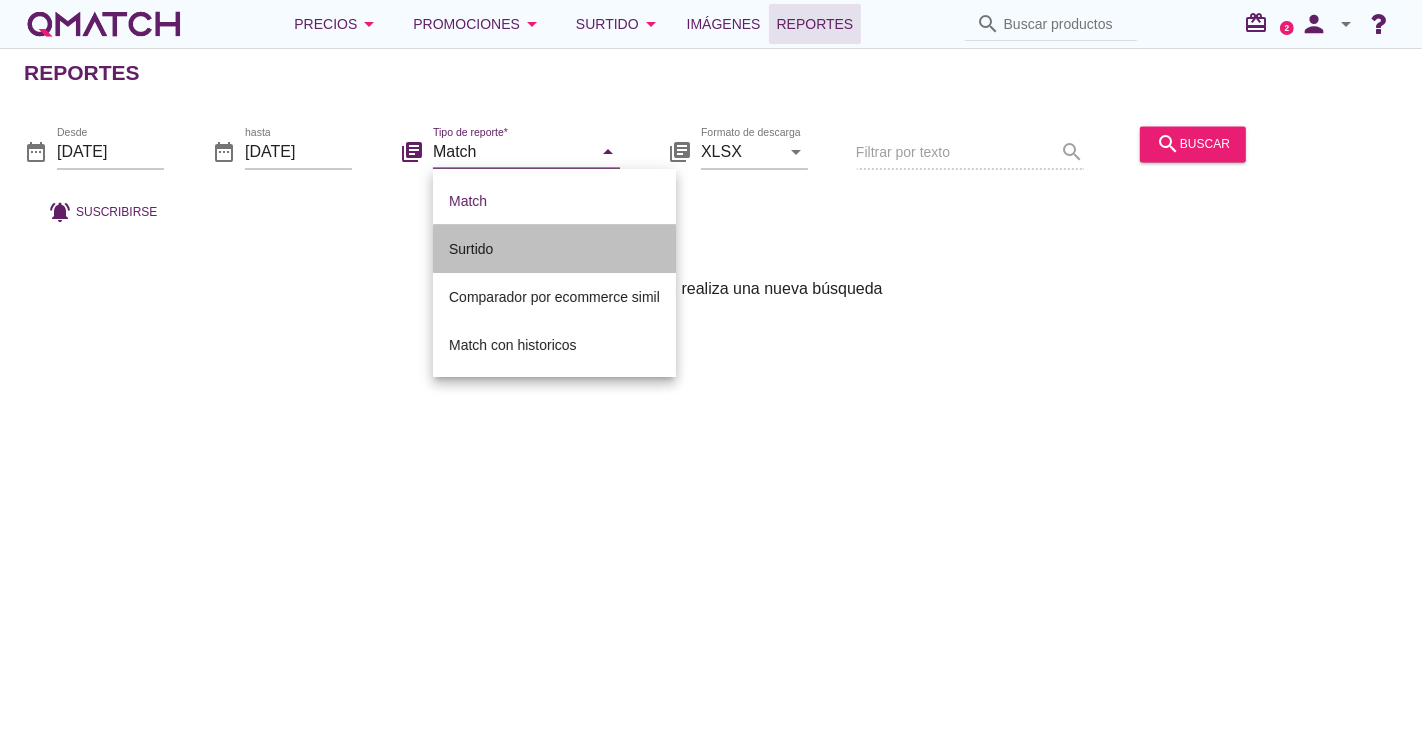 click on "Surtido" at bounding box center [554, 249] 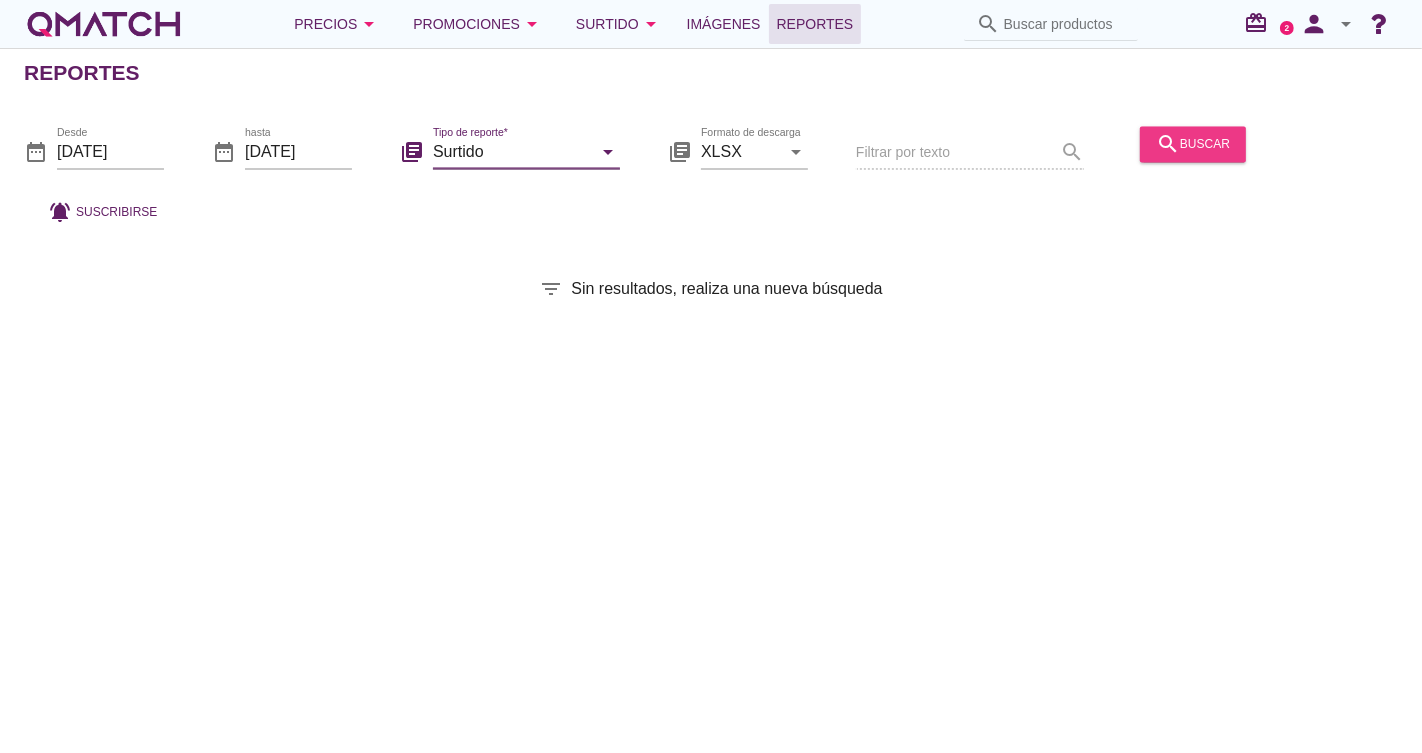 click on "search
buscar" at bounding box center [1193, 144] 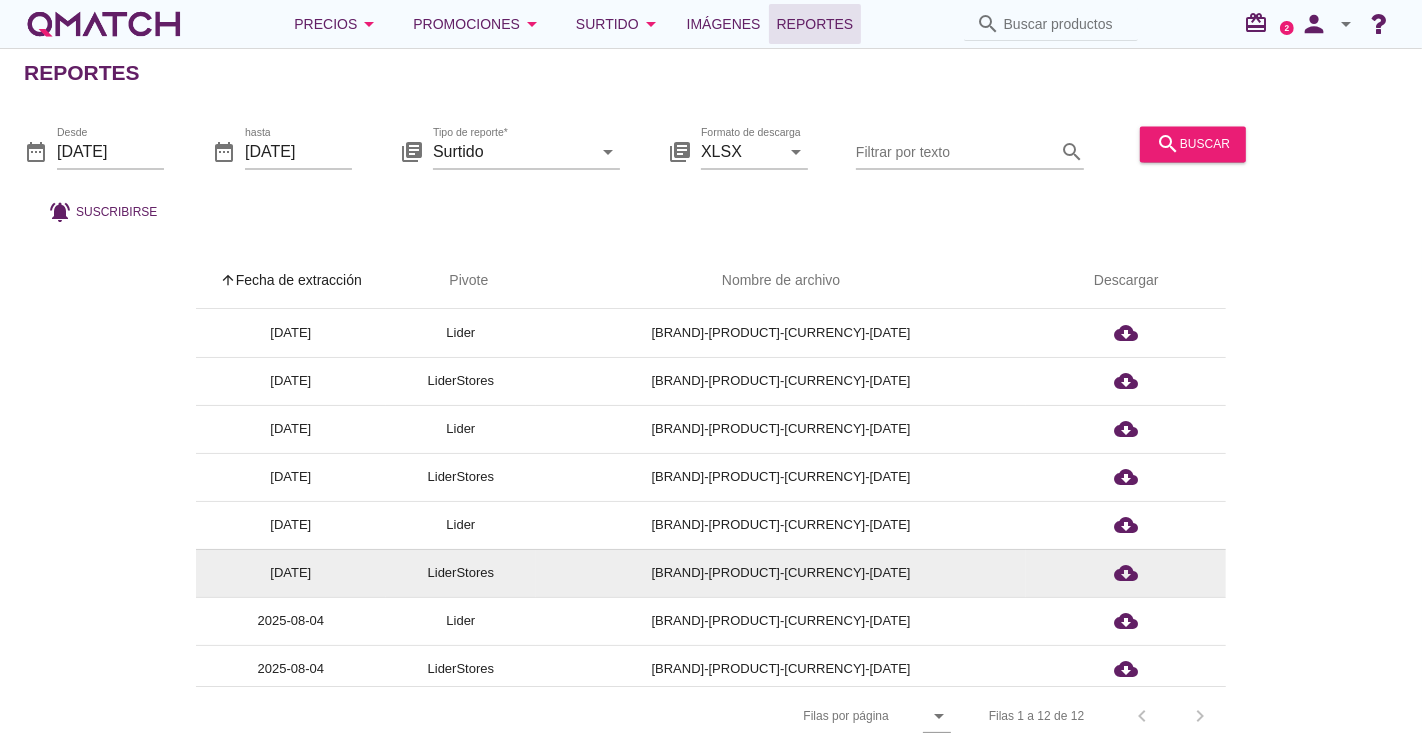 scroll, scrollTop: 1, scrollLeft: 0, axis: vertical 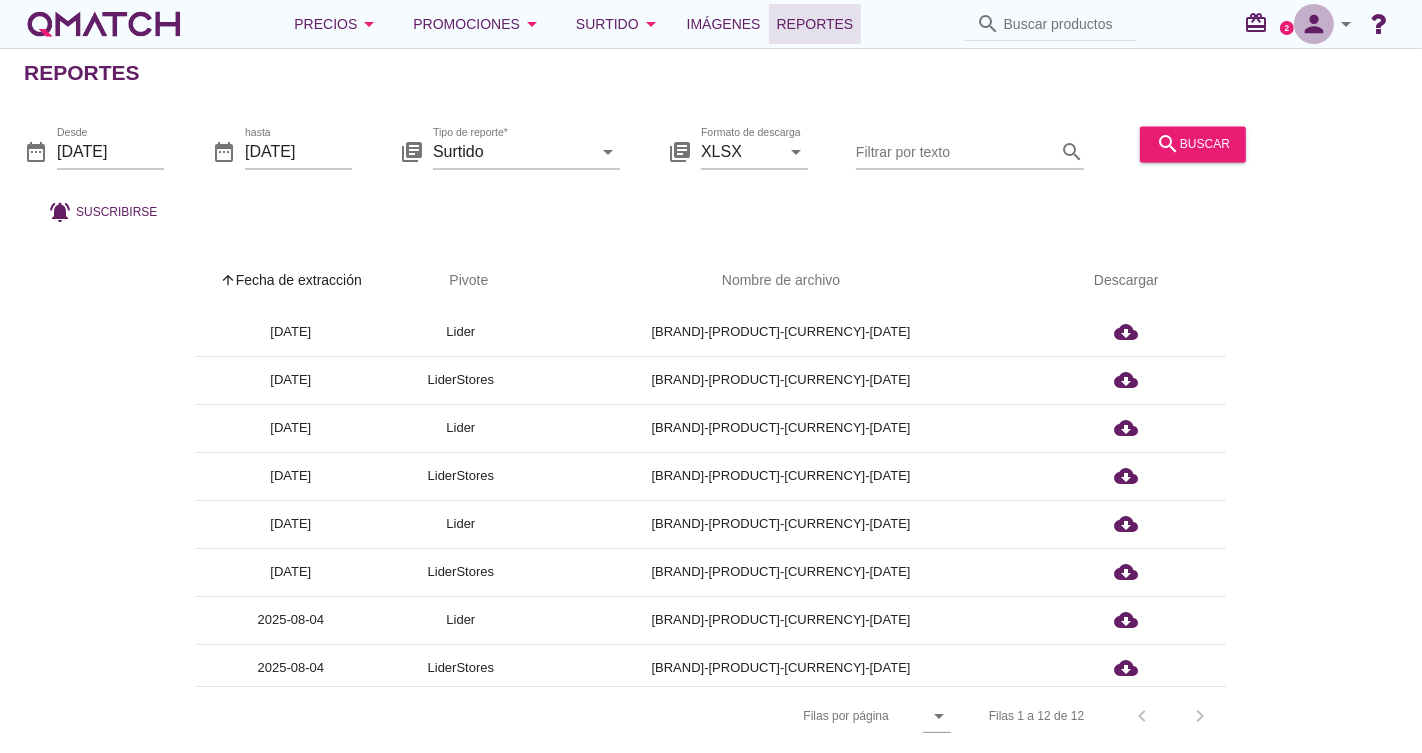 click on "person" at bounding box center [1314, 24] 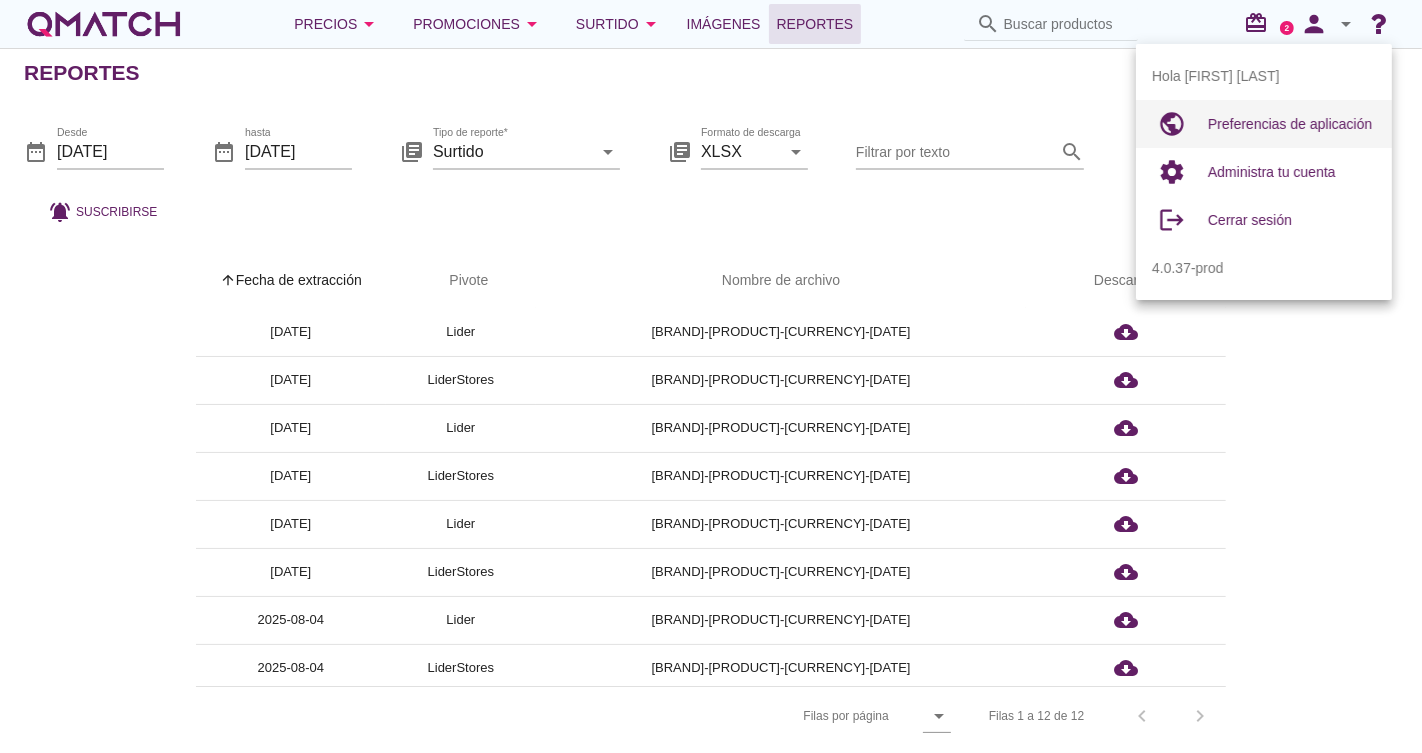 click on "Preferencias de aplicación" at bounding box center (1290, 124) 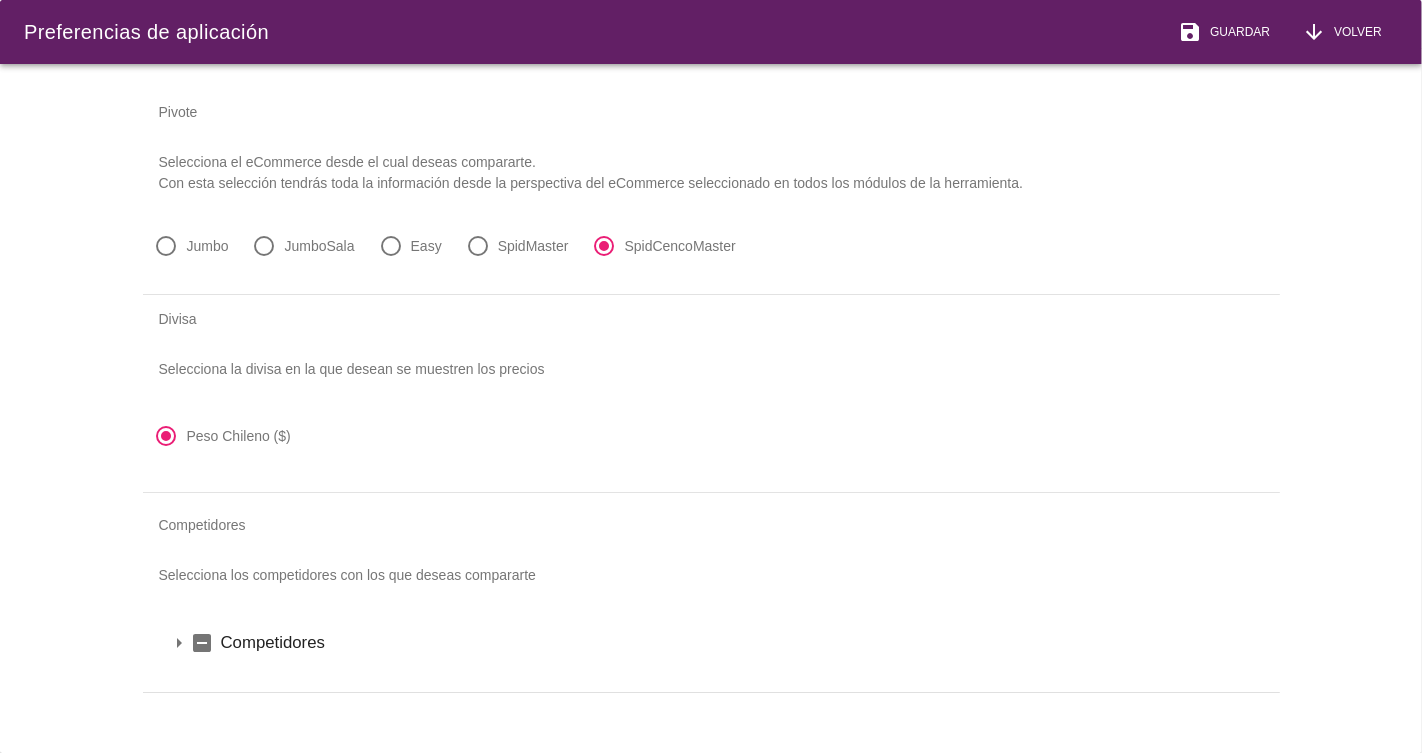 click on "indeterminate_check_box" at bounding box center (203, 643) 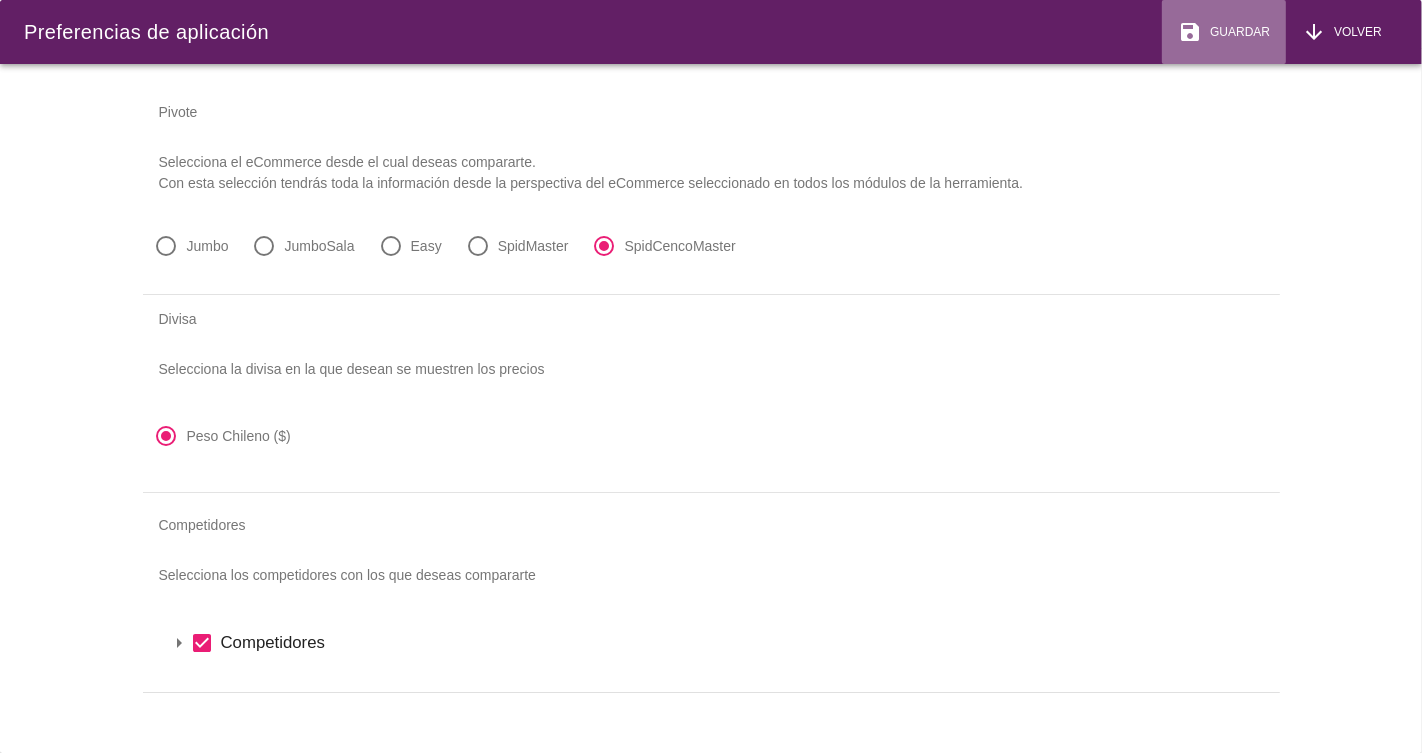 click on "Guardar" at bounding box center [1236, 32] 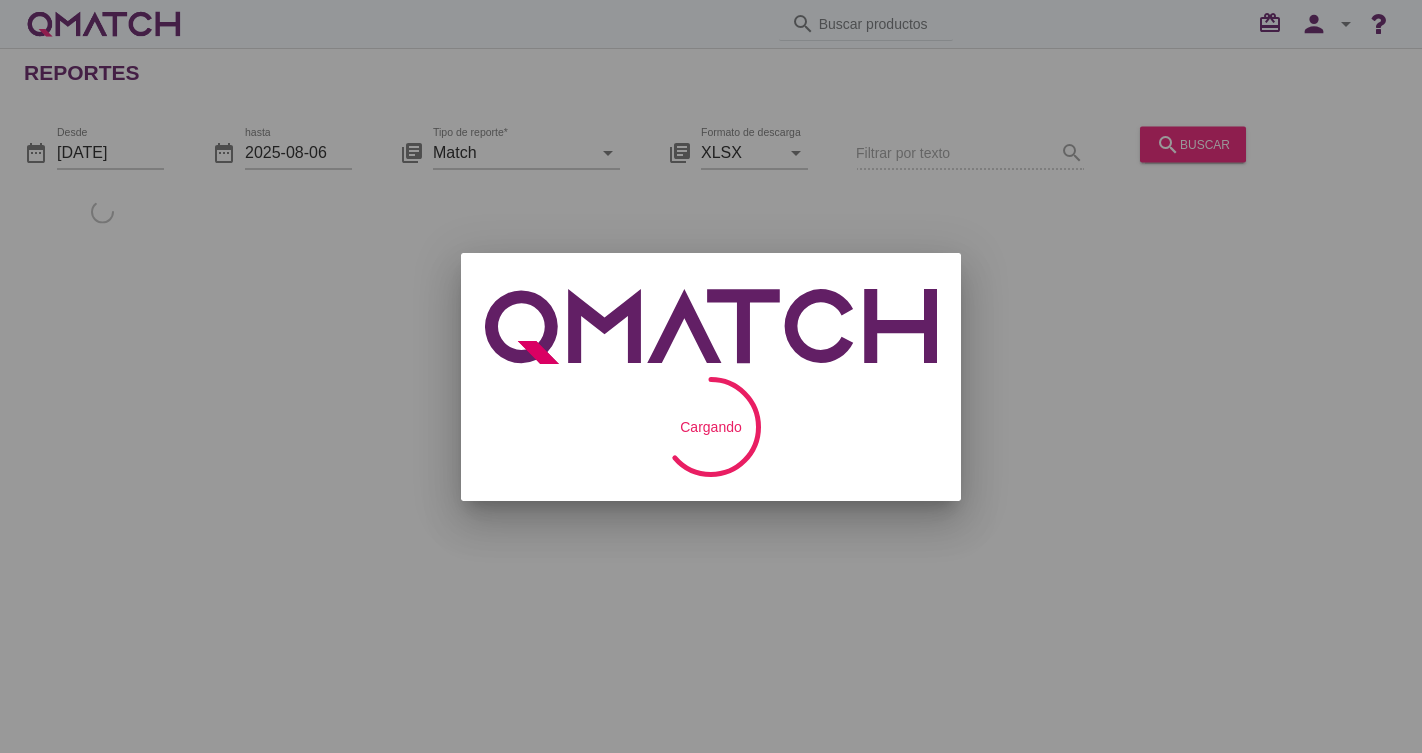 scroll, scrollTop: 0, scrollLeft: 0, axis: both 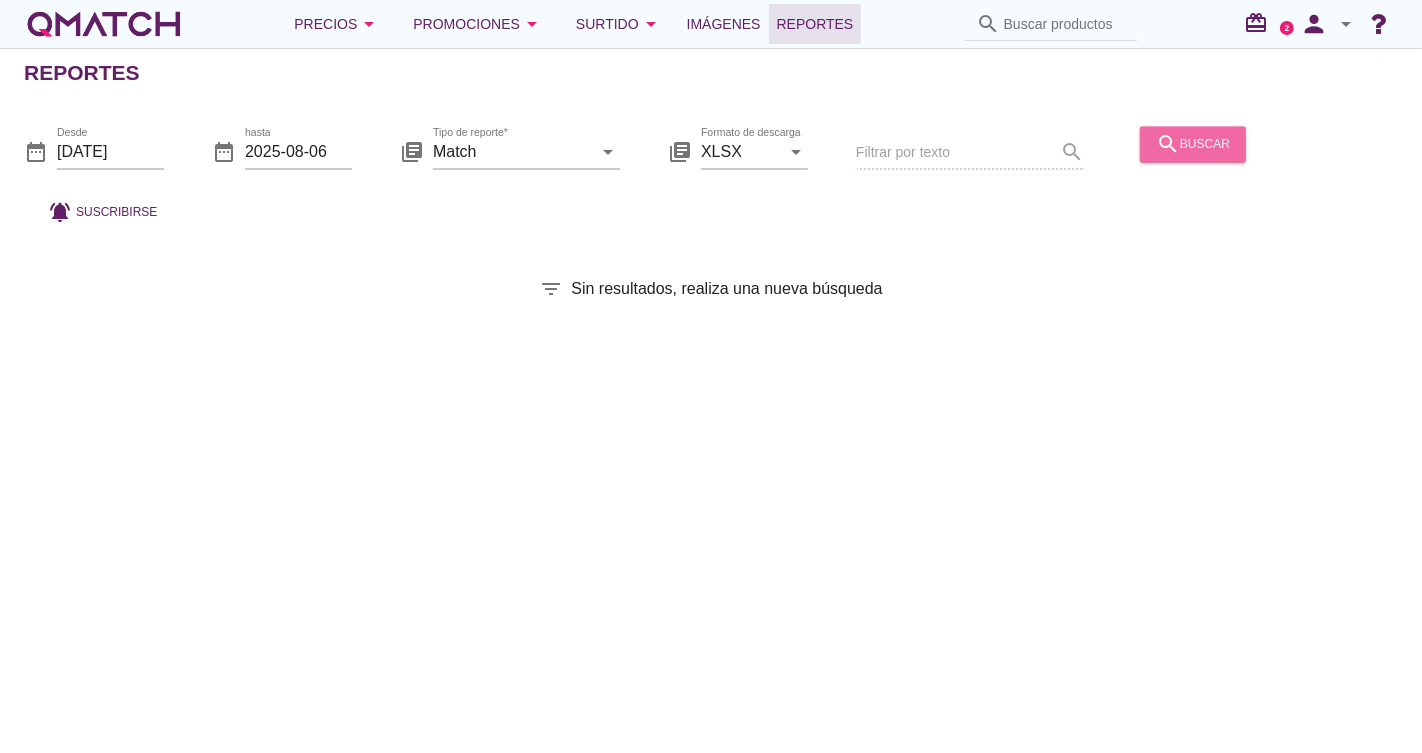 click on "search
buscar" at bounding box center [1193, 144] 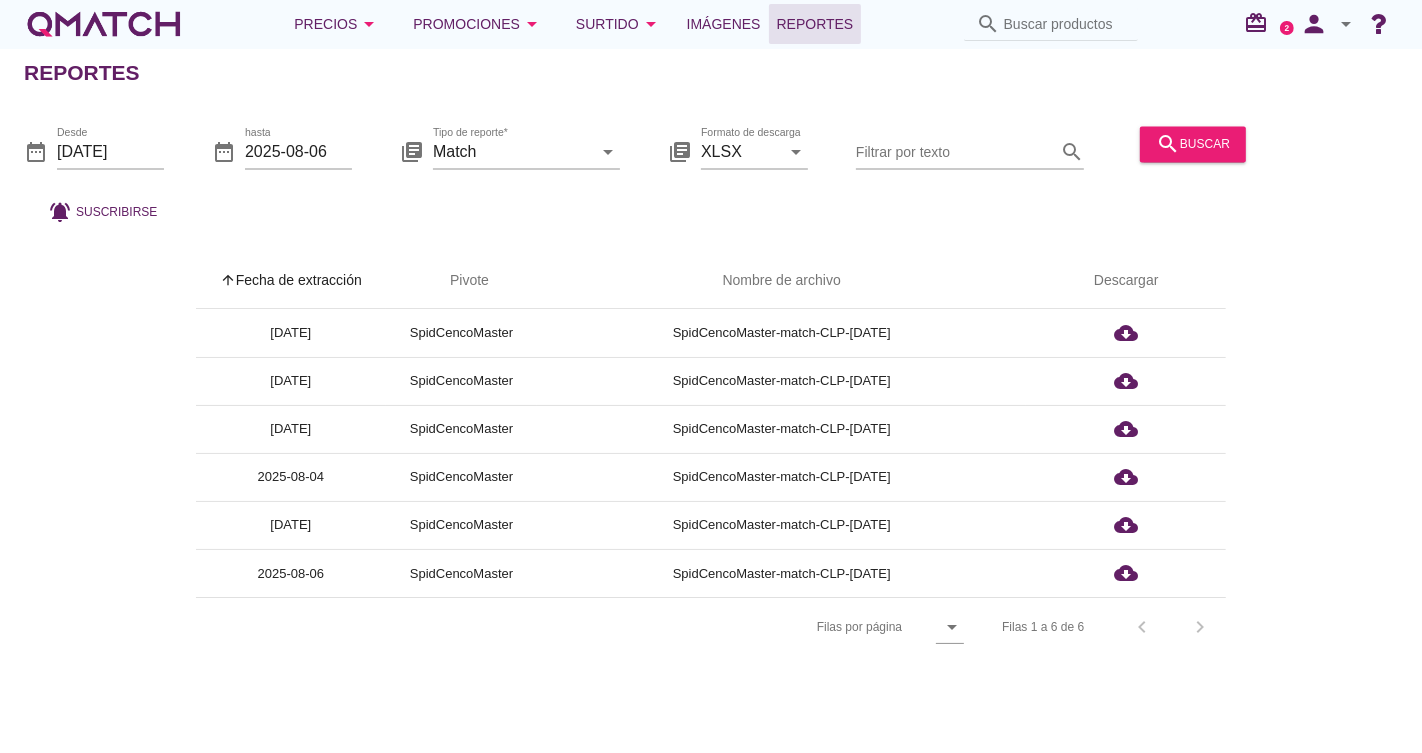 click on "Reportes date_range Desde 2025-08-01 date_range hasta 2025-08-06 library_books Tipo de reporte* Match arrow_drop_down library_books Formato de descarga XLSX arrow_drop_down Filtrar por texto search  search
buscar
notifications_active
Suscribirse filter_list Sin resultados, realiza una nueva búsqueda arrow_upward Fecha de extracción arrow_upward Pivote Nombre de archivo Descargar 2025-08-01 SpidCencoMaster SpidCencoMaster-match-CLP-2025-08-01 cloud_download 2025-08-02 SpidCencoMaster SpidCencoMaster-match-CLP-2025-08-02 cloud_download 2025-08-03 SpidCencoMaster SpidCencoMaster-match-CLP-2025-08-03 cloud_download 2025-08-04 SpidCencoMaster SpidCencoMaster-match-CLP-2025-08-04 cloud_download 2025-08-05 SpidCencoMaster SpidCencoMaster-match-CLP-2025-08-05 cloud_download 2025-08-06 SpidCencoMaster SpidCencoMaster-match-CLP-2025-08-06 cloud_download Filas por página arrow_drop_down
Filas 1 a 6 de 6
chevron_left chevron_right" at bounding box center (711, 400) 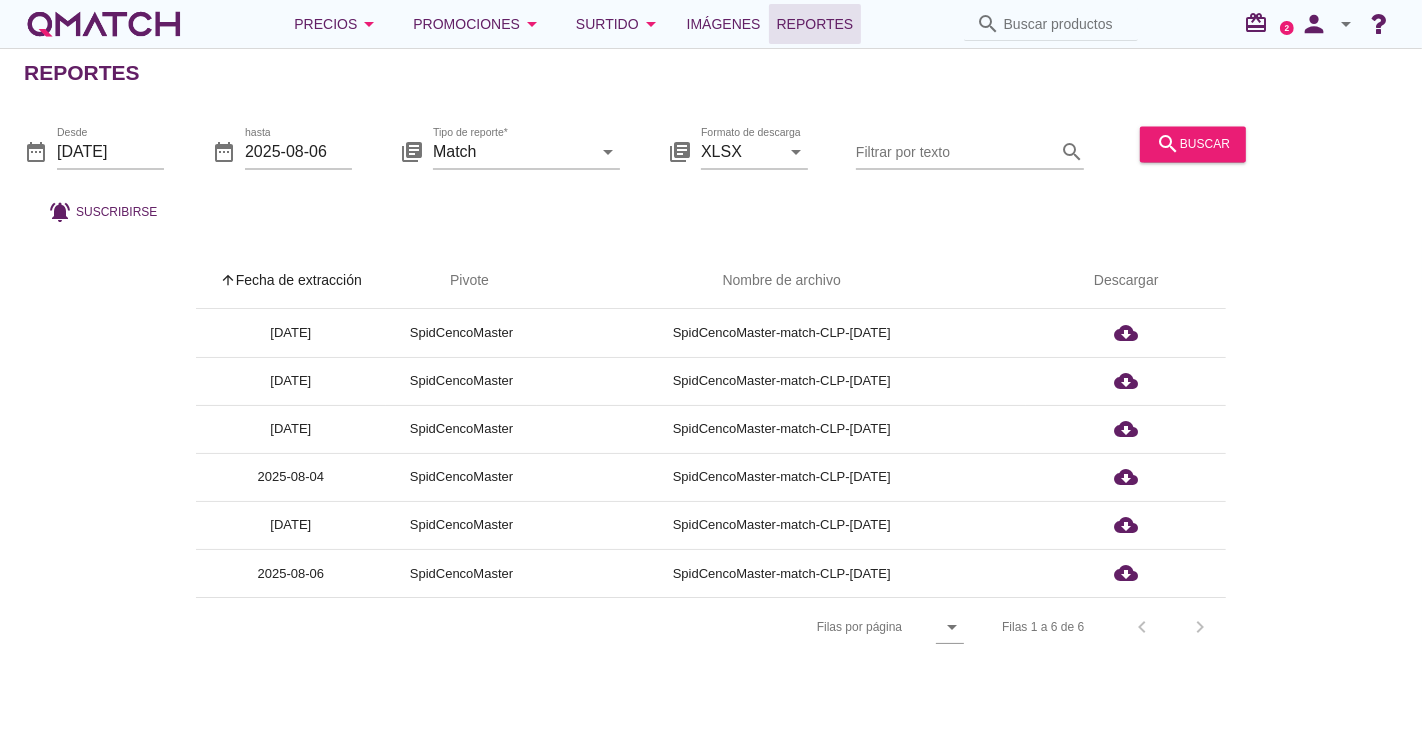 click on "Reportes date_range Desde 2025-08-01 date_range hasta 2025-08-06 library_books Tipo de reporte* Match arrow_drop_down library_books Formato de descarga XLSX arrow_drop_down Filtrar por texto search  search
buscar
notifications_active
Suscribirse filter_list Sin resultados, realiza una nueva búsqueda arrow_upward Fecha de extracción arrow_upward Pivote Nombre de archivo Descargar 2025-08-01 SpidCencoMaster SpidCencoMaster-match-CLP-2025-08-01 cloud_download 2025-08-02 SpidCencoMaster SpidCencoMaster-match-CLP-2025-08-02 cloud_download 2025-08-03 SpidCencoMaster SpidCencoMaster-match-CLP-2025-08-03 cloud_download 2025-08-04 SpidCencoMaster SpidCencoMaster-match-CLP-2025-08-04 cloud_download 2025-08-05 SpidCencoMaster SpidCencoMaster-match-CLP-2025-08-05 cloud_download 2025-08-06 SpidCencoMaster SpidCencoMaster-match-CLP-2025-08-06 cloud_download Filas por página arrow_drop_down
Filas 1 a 6 de 6
chevron_left chevron_right" at bounding box center (711, 400) 